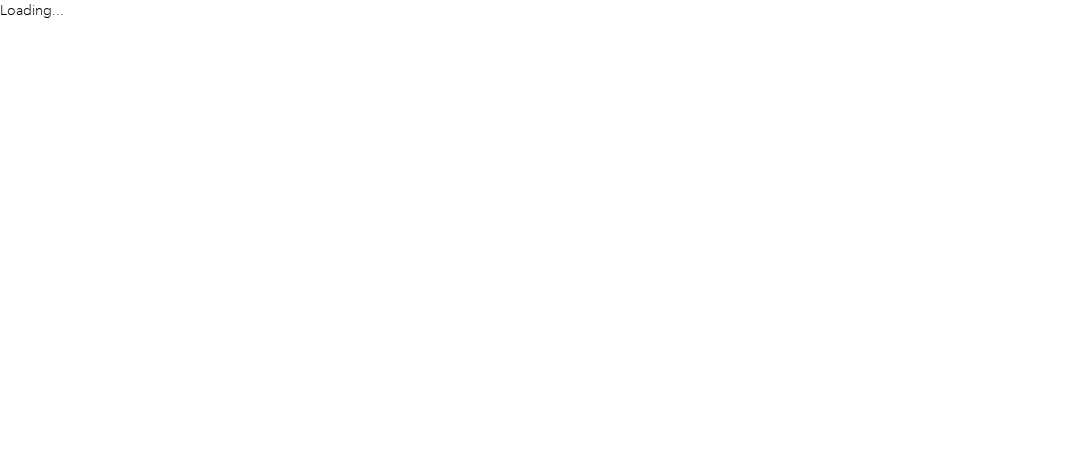 scroll, scrollTop: 0, scrollLeft: 0, axis: both 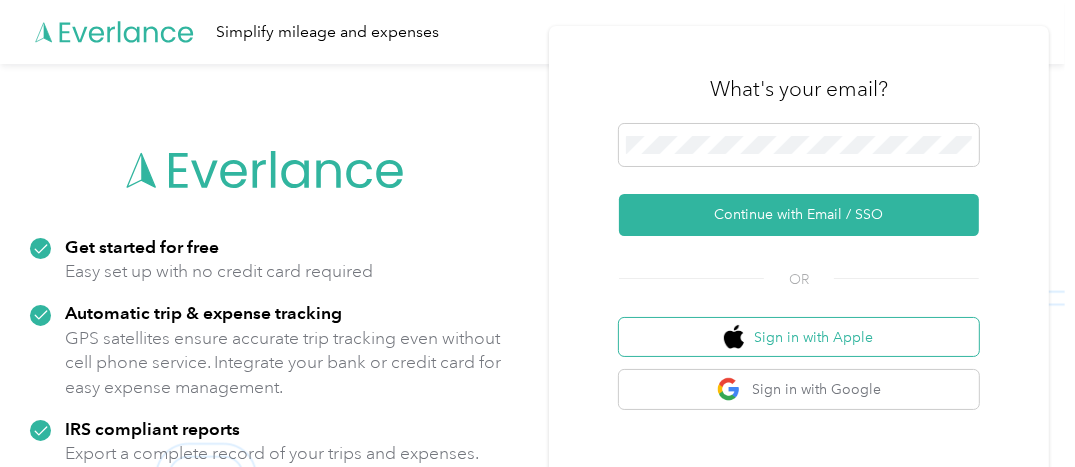 click on "Sign in with Apple" at bounding box center (799, 337) 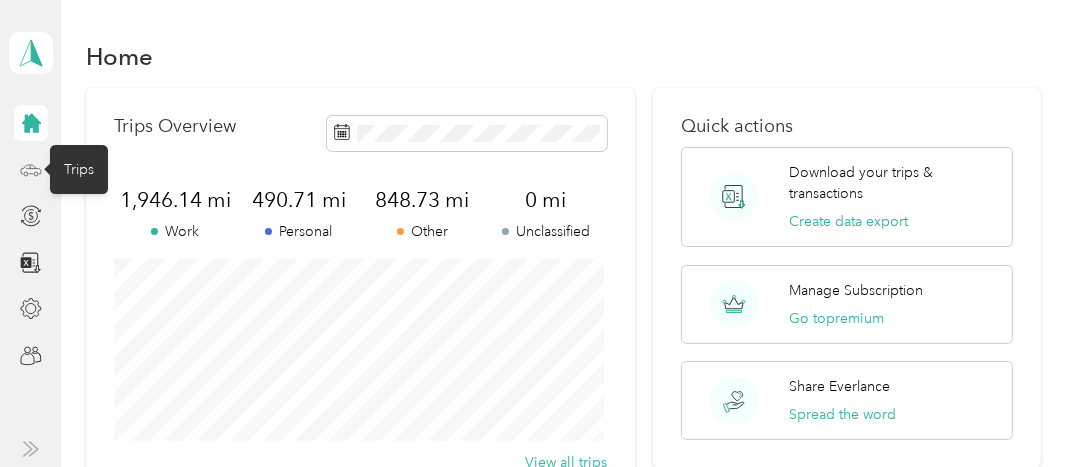 click 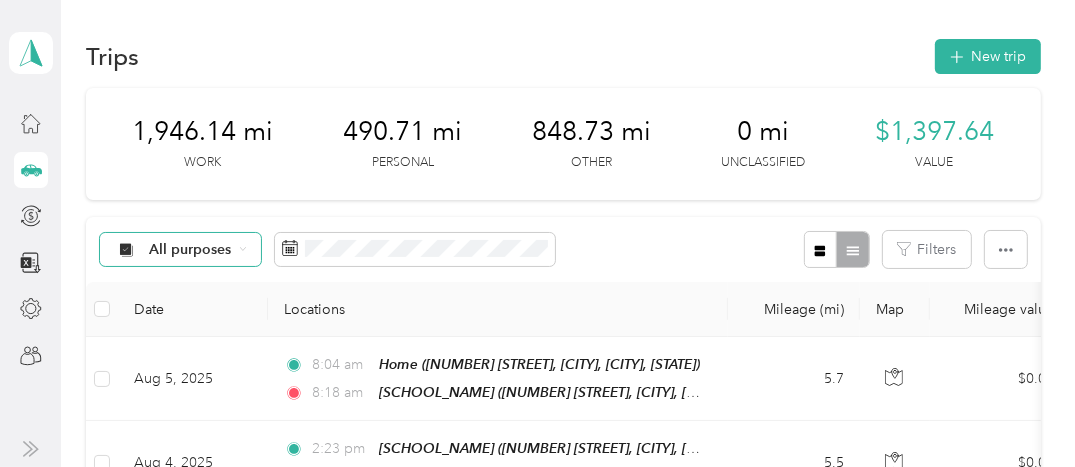 click on "All purposes" at bounding box center [190, 250] 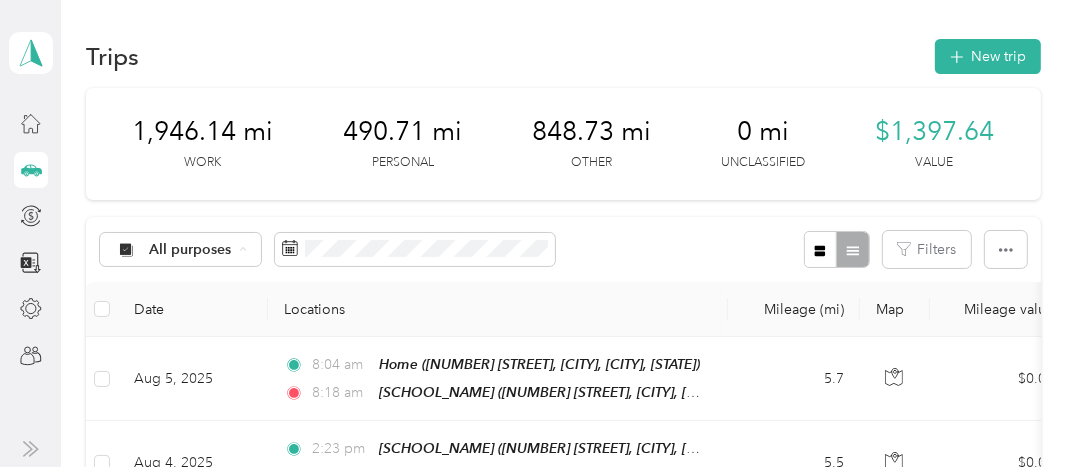 click on "Unclassified" at bounding box center (180, 3) 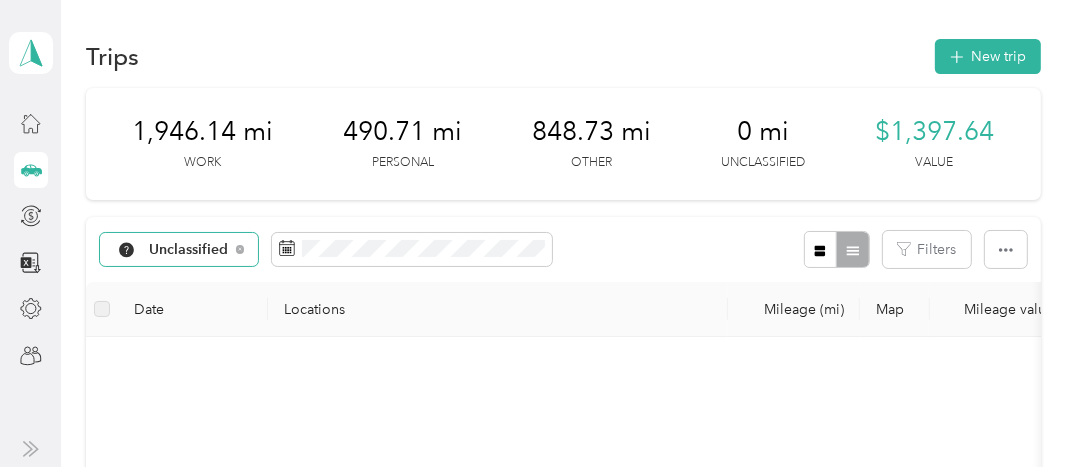 click on "Unclassified" at bounding box center (189, 250) 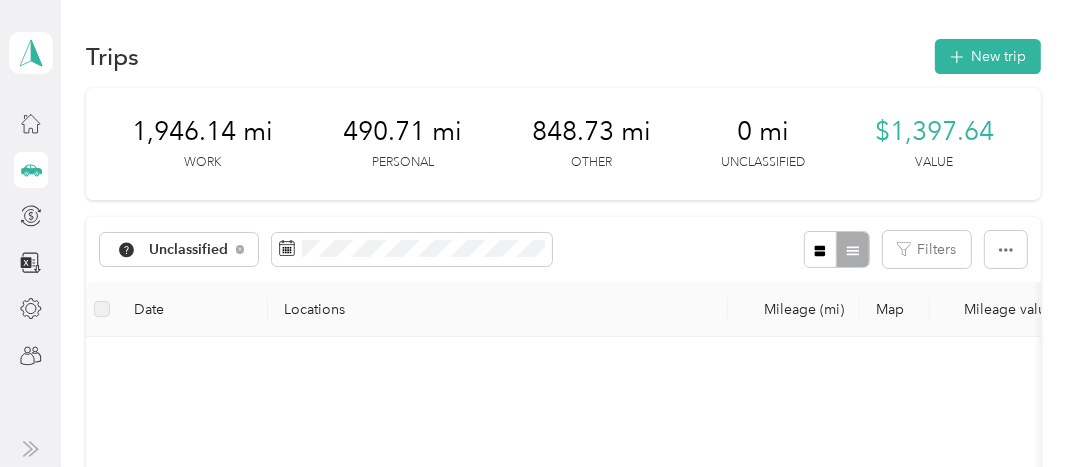 click on "Other" at bounding box center (183, 142) 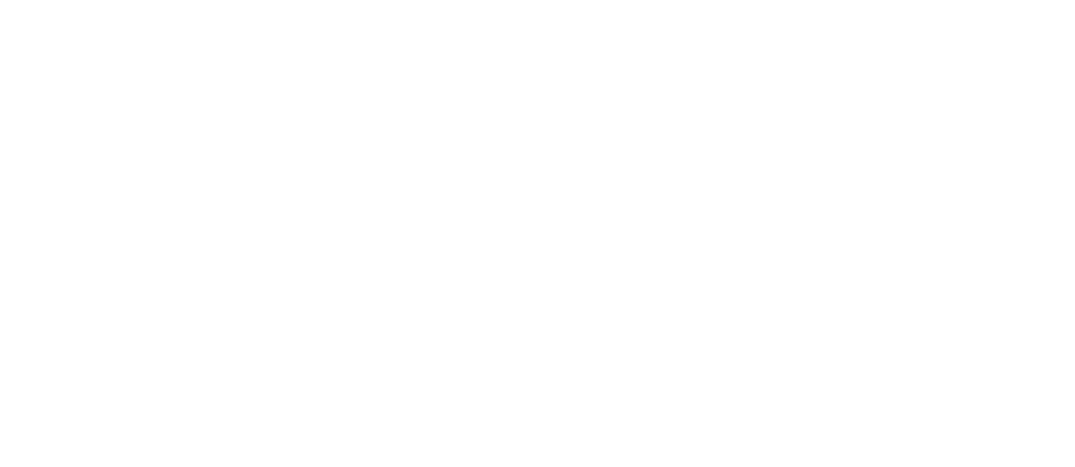 scroll, scrollTop: 0, scrollLeft: 0, axis: both 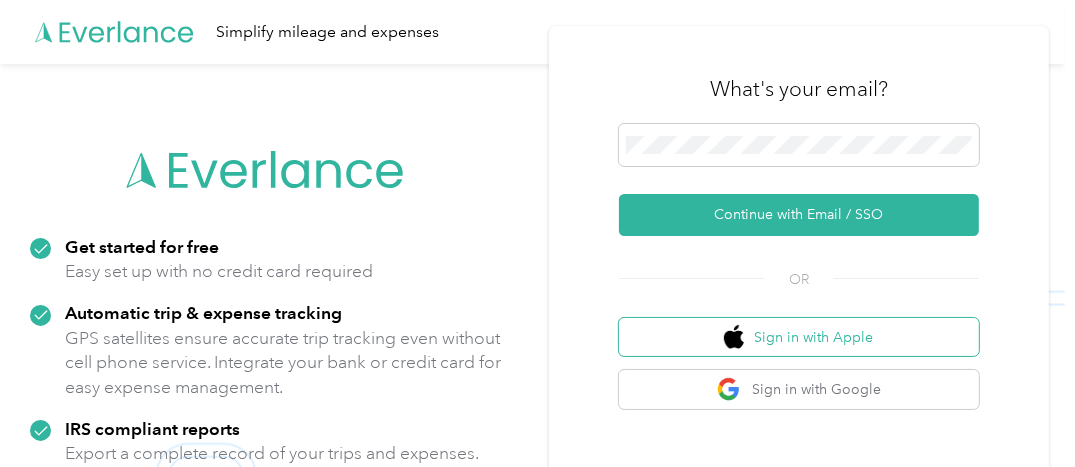click on "Sign in with Apple" at bounding box center [799, 337] 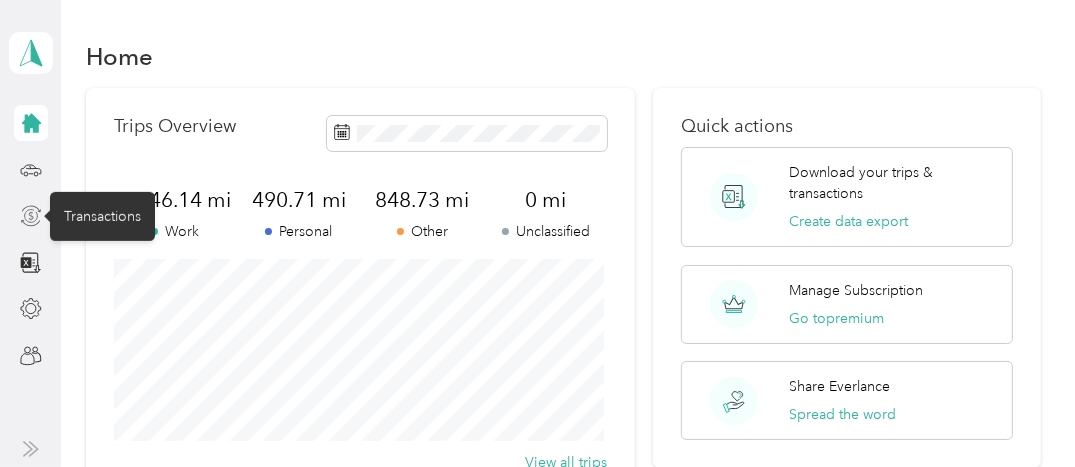 click 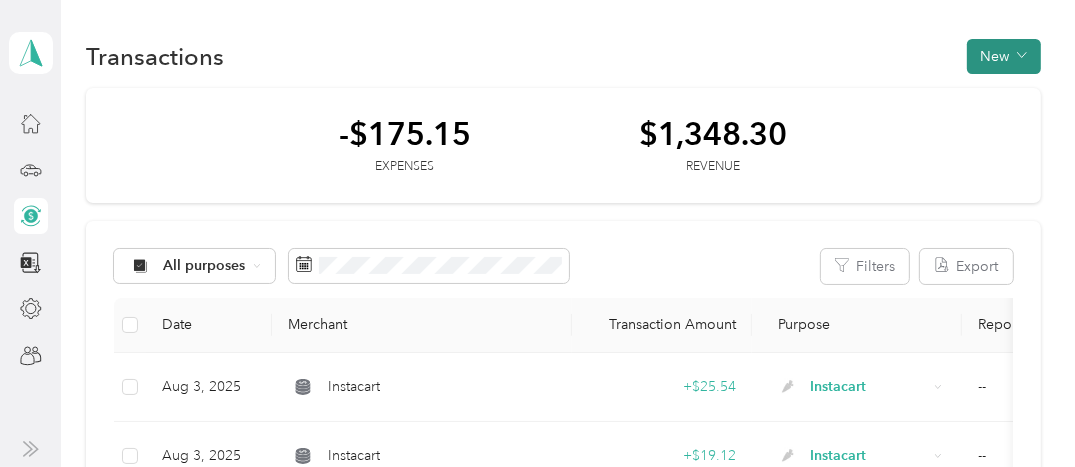click on "New" at bounding box center (1004, 56) 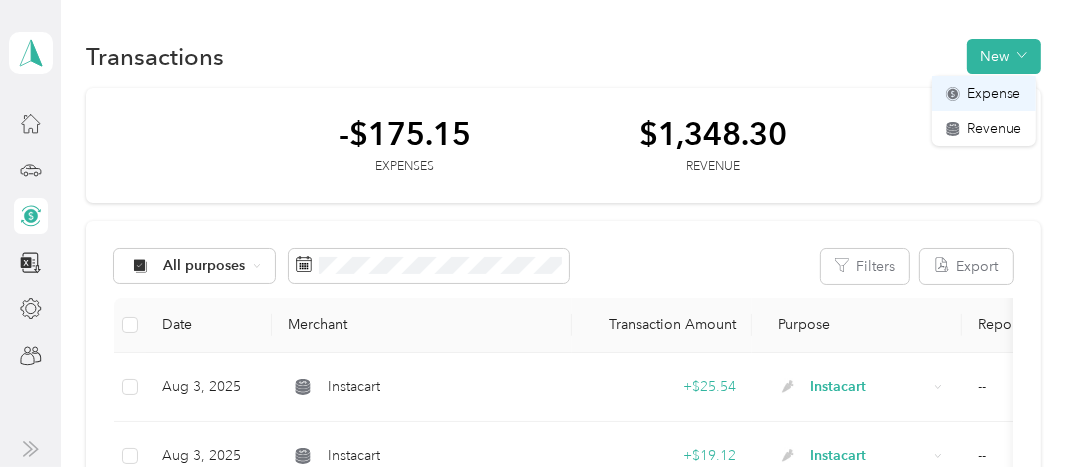 click on "Expense" at bounding box center (994, 93) 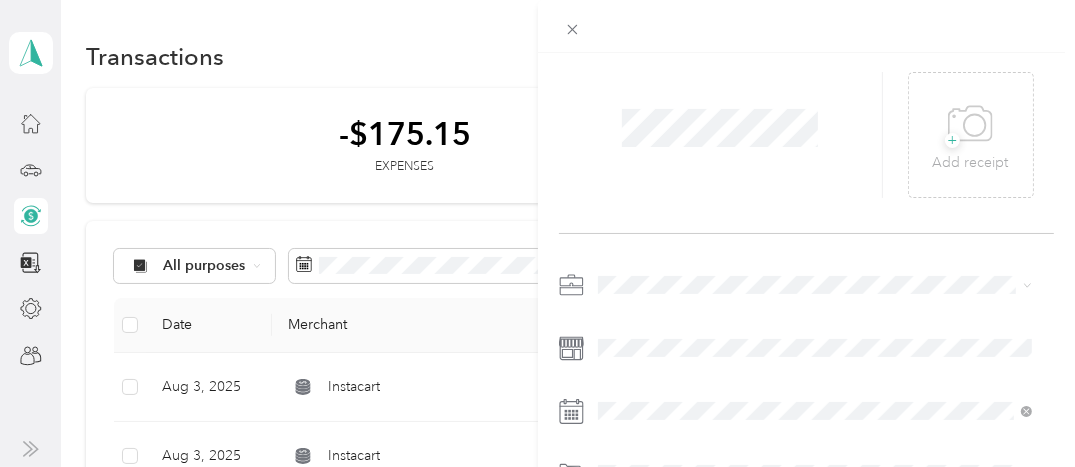 scroll, scrollTop: 100, scrollLeft: 0, axis: vertical 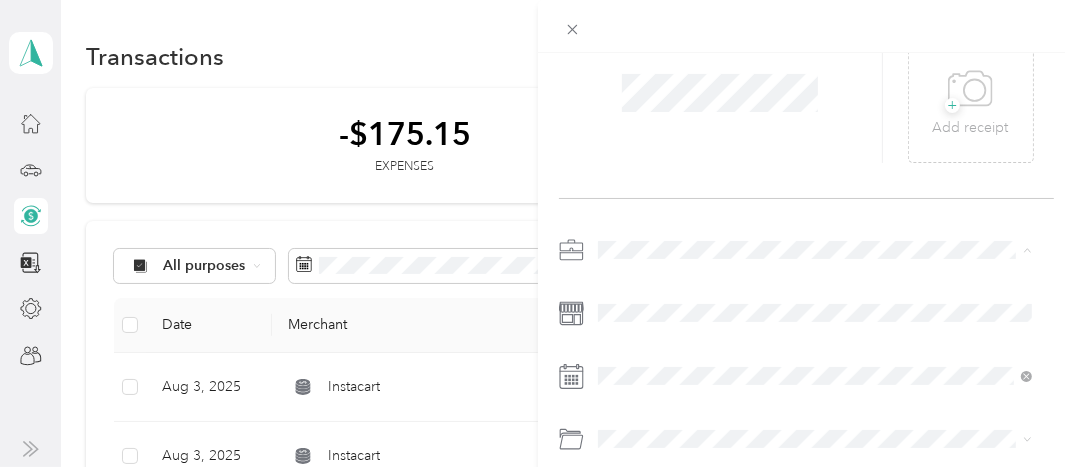 click on "Instacart" at bounding box center [815, 39] 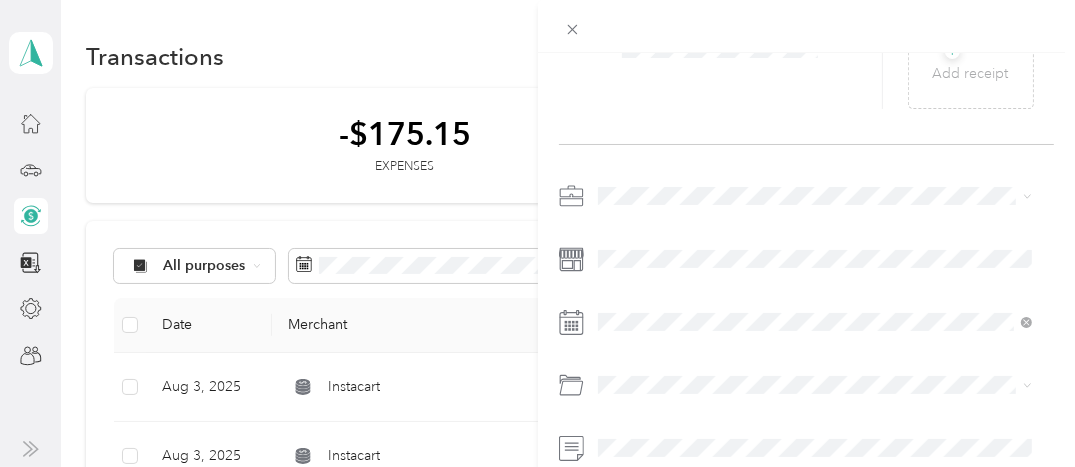 scroll, scrollTop: 200, scrollLeft: 0, axis: vertical 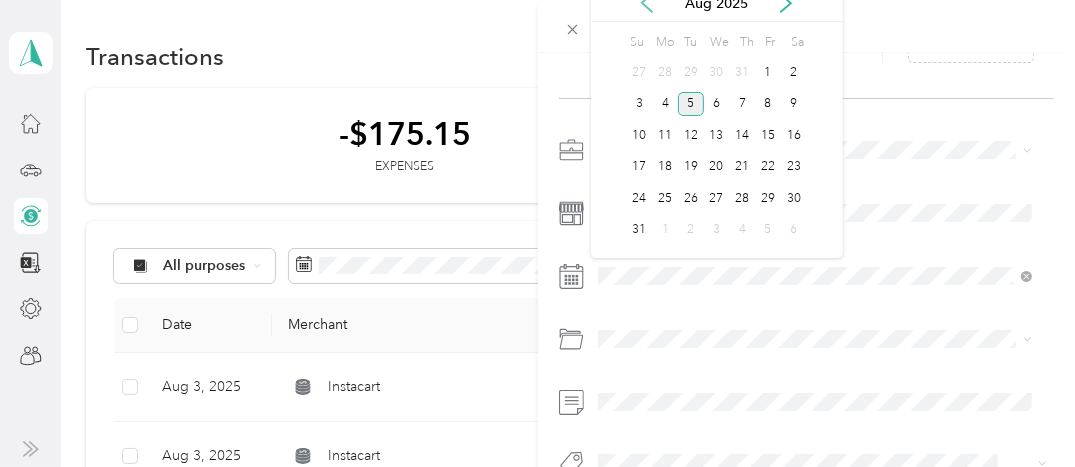 click 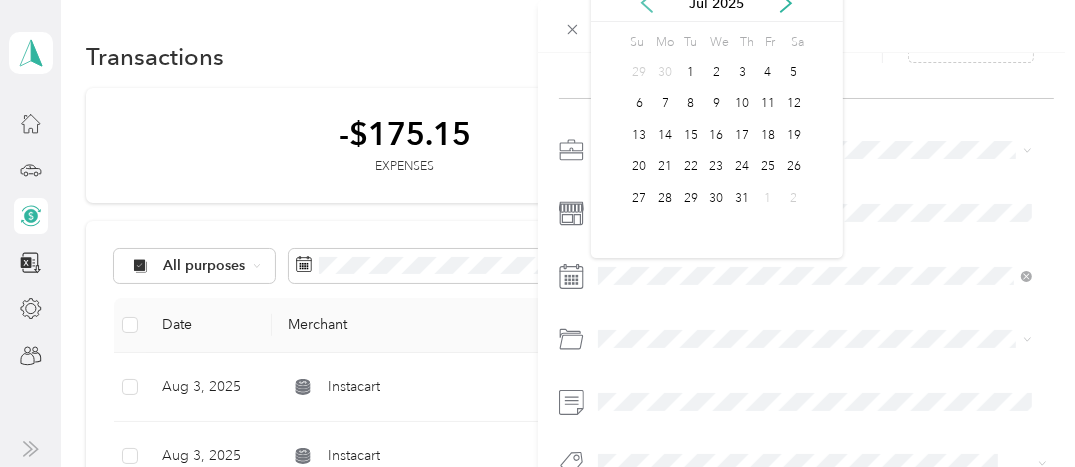 click 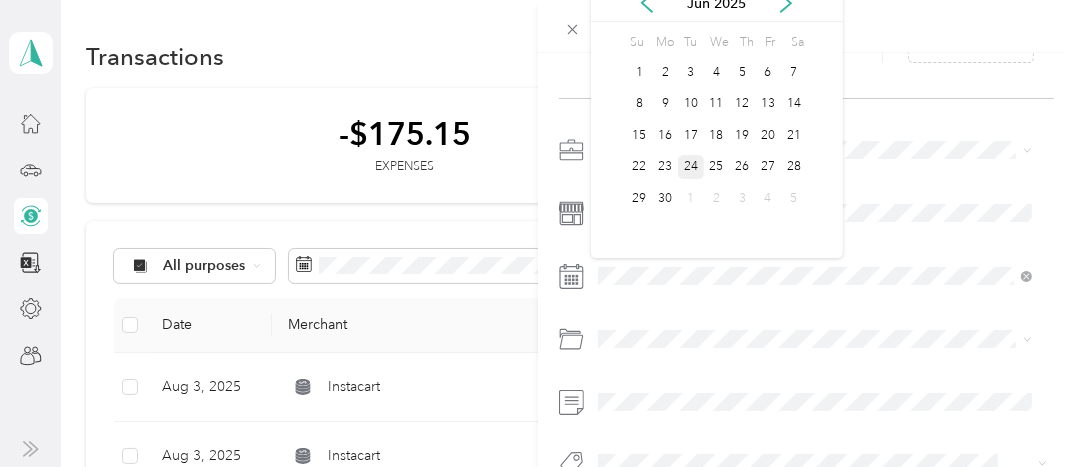 click on "24" at bounding box center [691, 167] 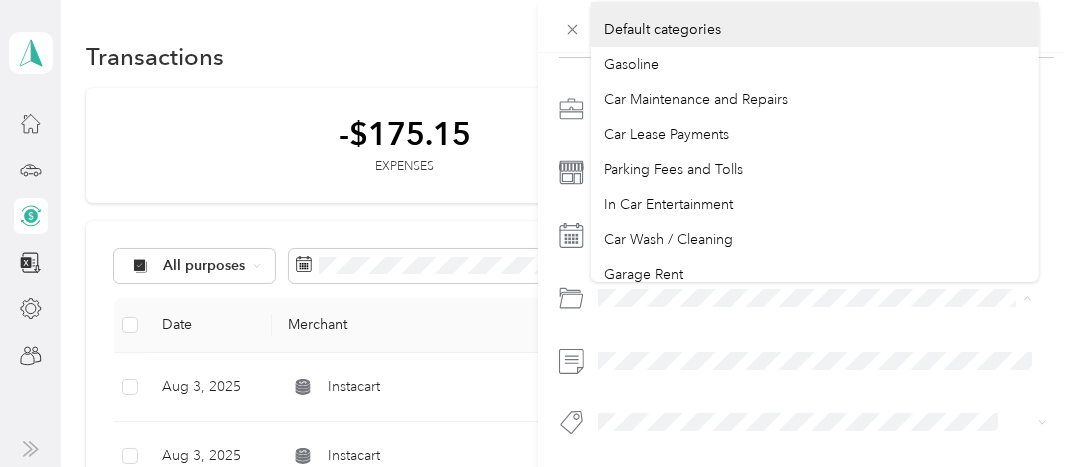 scroll, scrollTop: 229, scrollLeft: 0, axis: vertical 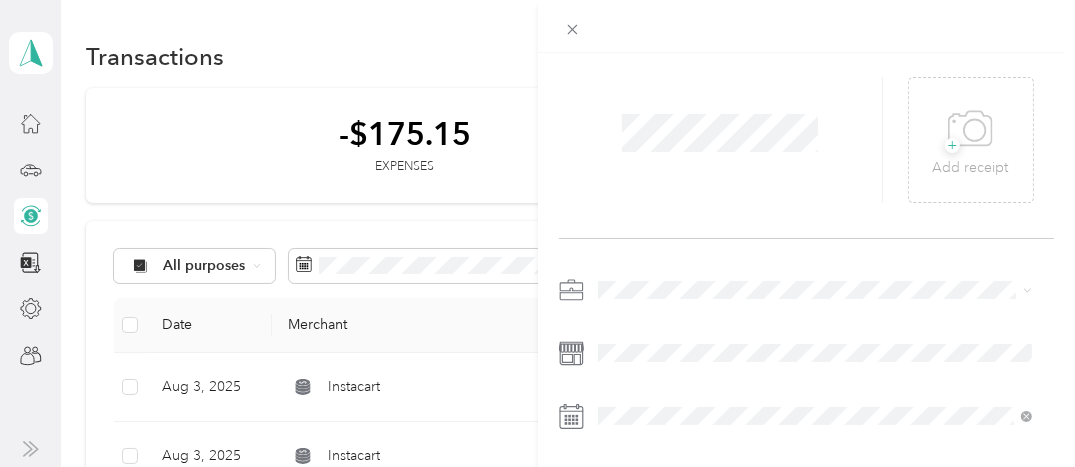 drag, startPoint x: 1023, startPoint y: 80, endPoint x: 1023, endPoint y: 62, distance: 18 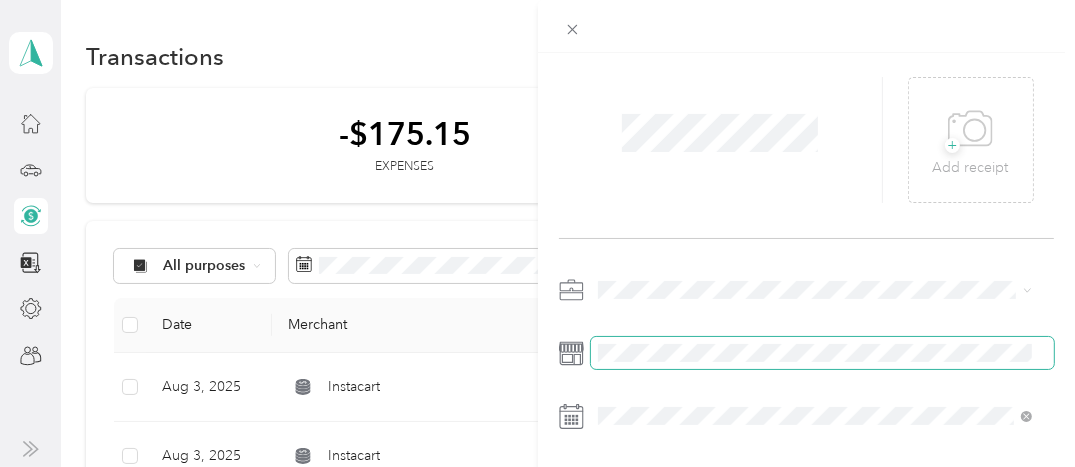 click at bounding box center (823, 353) 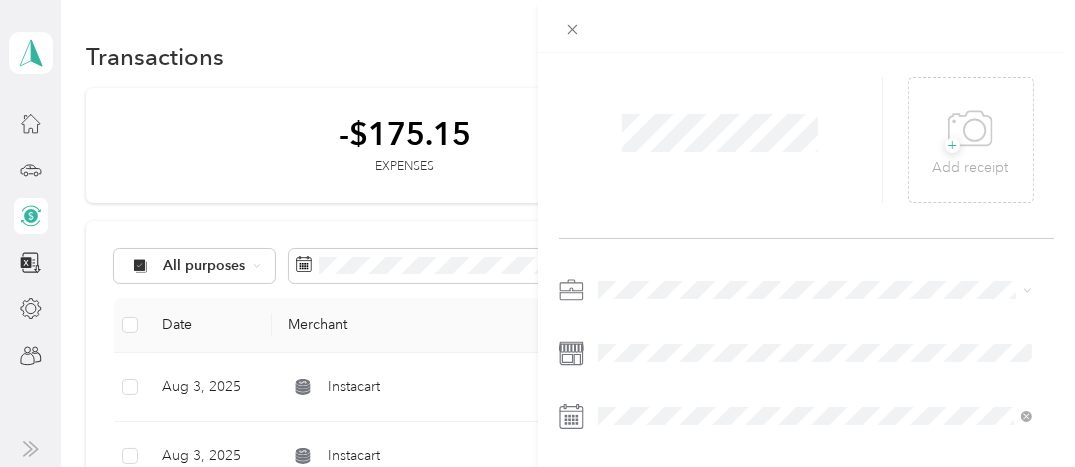 scroll, scrollTop: 160, scrollLeft: 0, axis: vertical 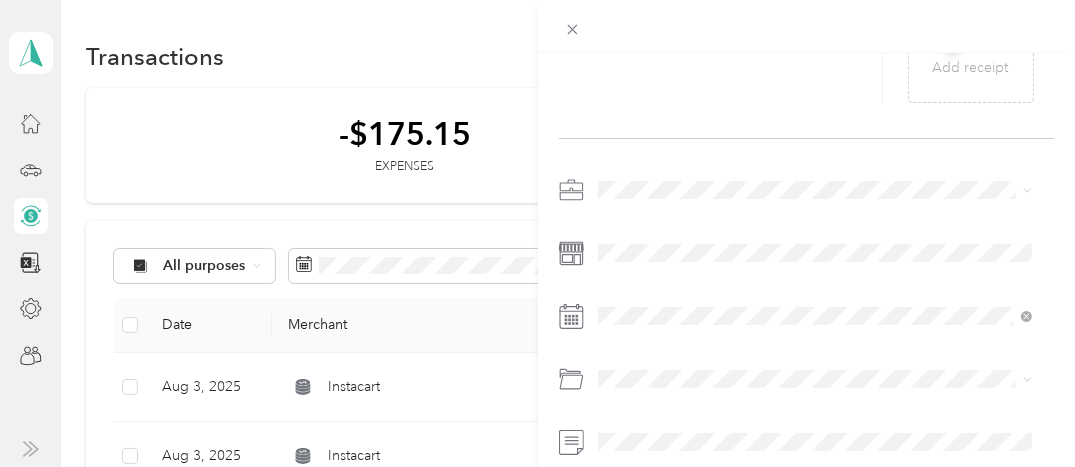 click 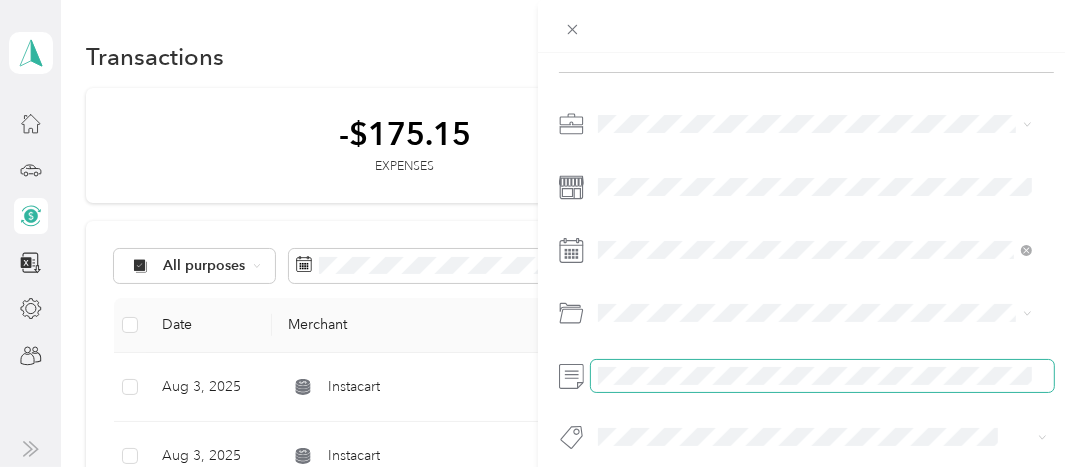 scroll, scrollTop: 256, scrollLeft: 0, axis: vertical 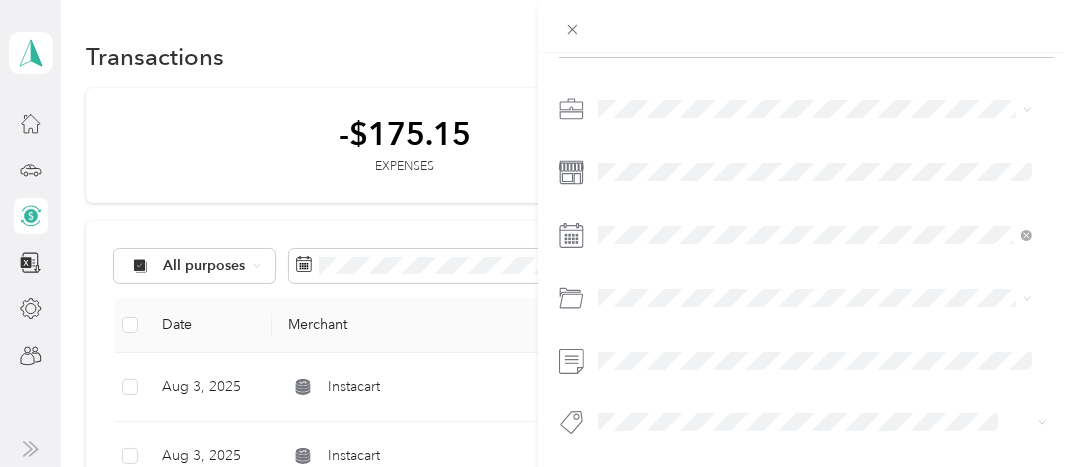 click 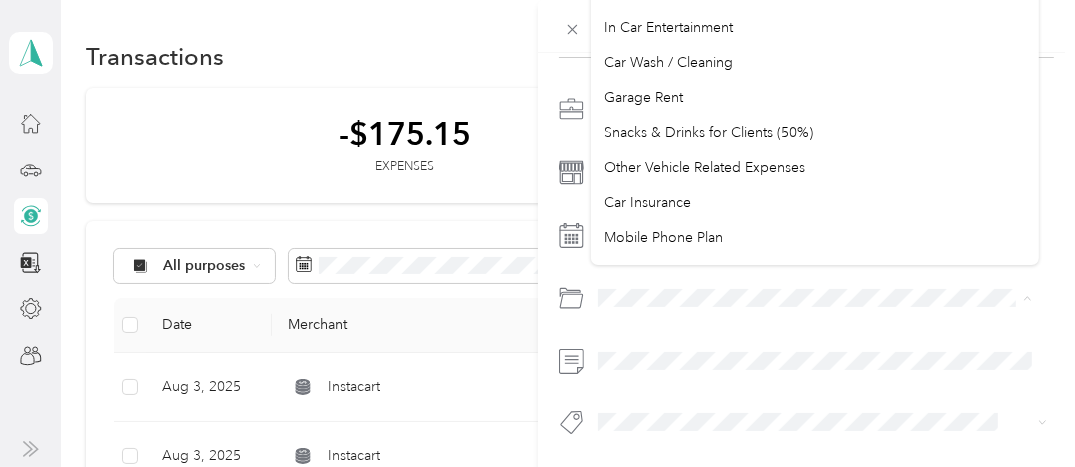 scroll, scrollTop: 60, scrollLeft: 0, axis: vertical 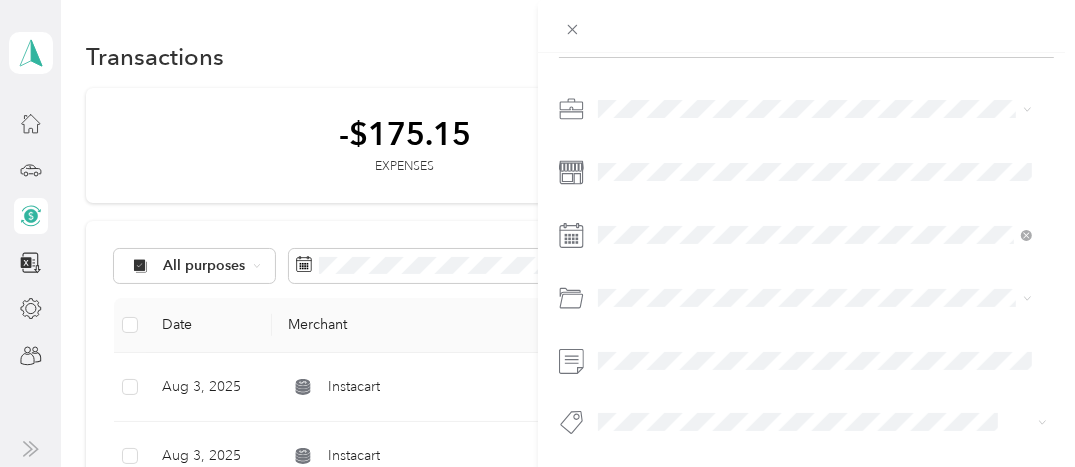 click on "Car Wash / Cleaning" at bounding box center [815, 162] 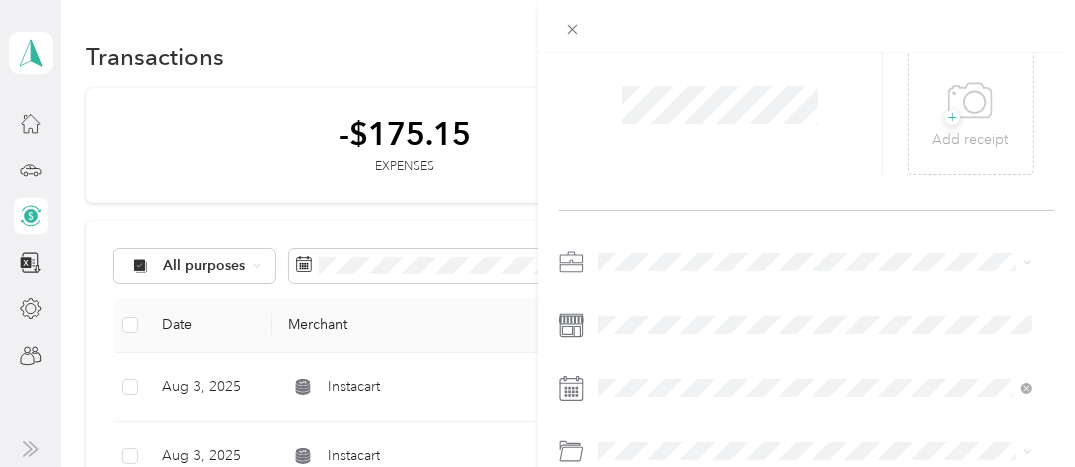 scroll, scrollTop: 0, scrollLeft: 0, axis: both 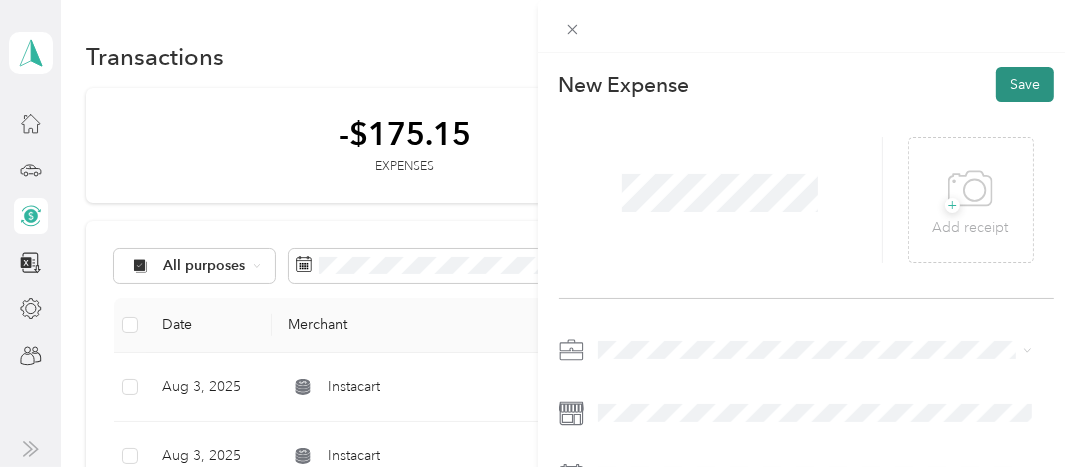 click on "Save" at bounding box center [1025, 84] 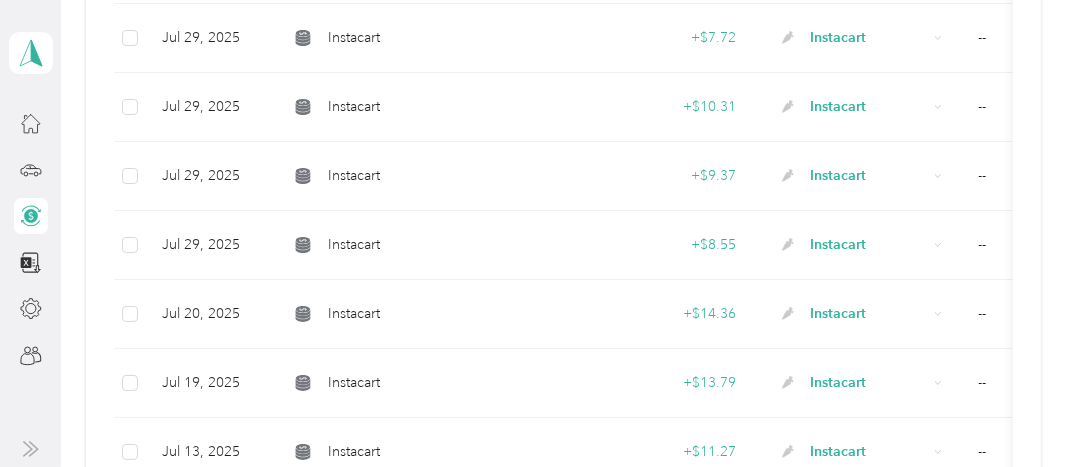 scroll, scrollTop: 920, scrollLeft: 0, axis: vertical 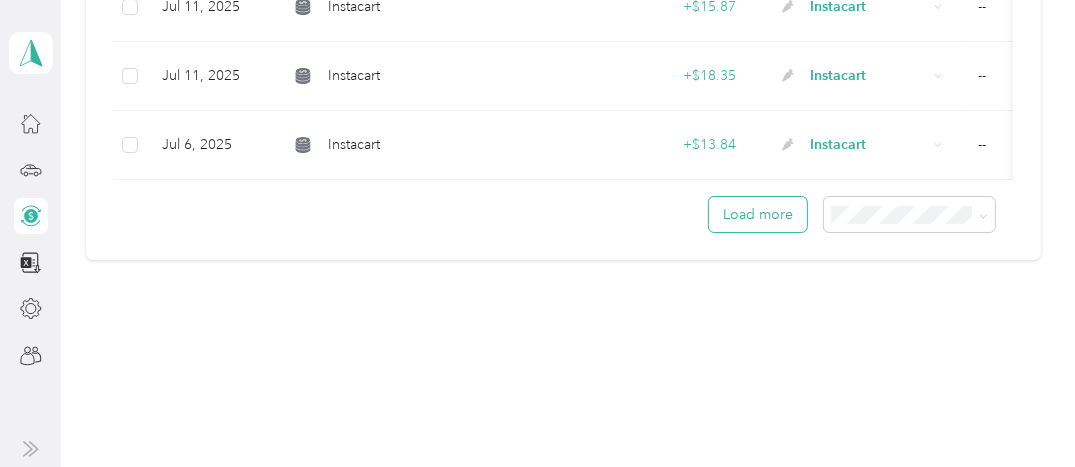 click on "Load more" at bounding box center (758, 214) 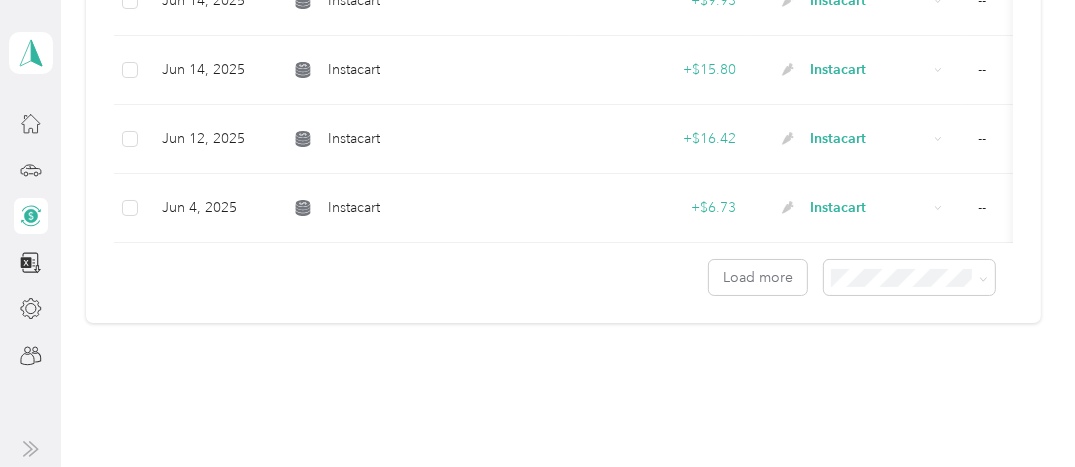scroll, scrollTop: 3628, scrollLeft: 0, axis: vertical 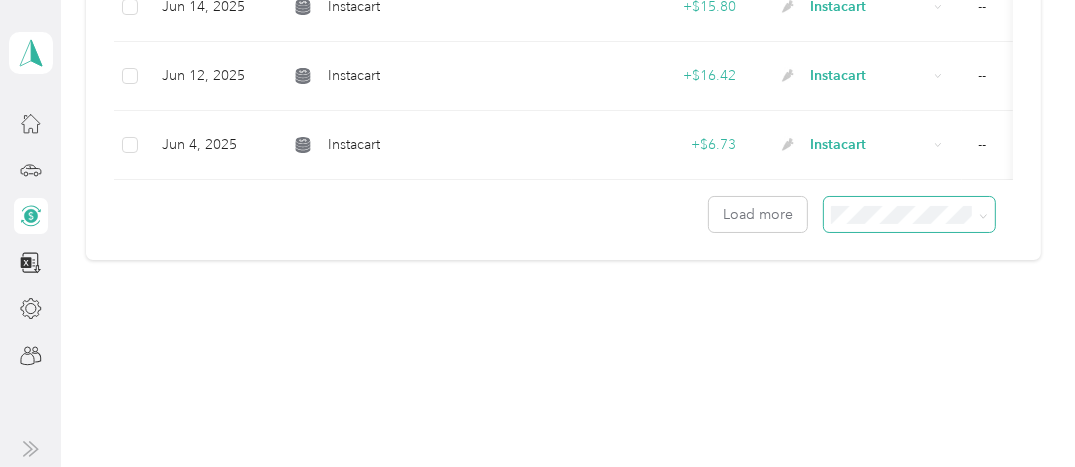 click at bounding box center [980, 214] 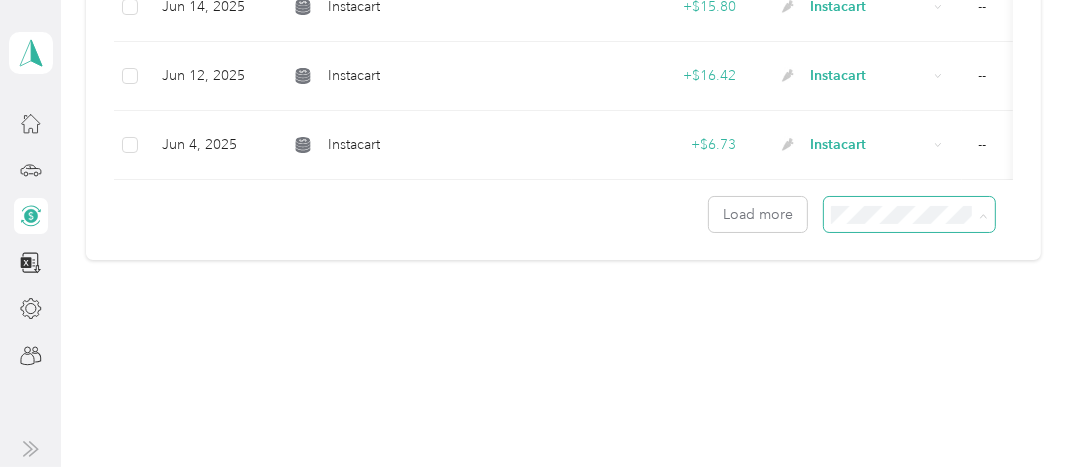 click on "100 per load" at bounding box center (874, 322) 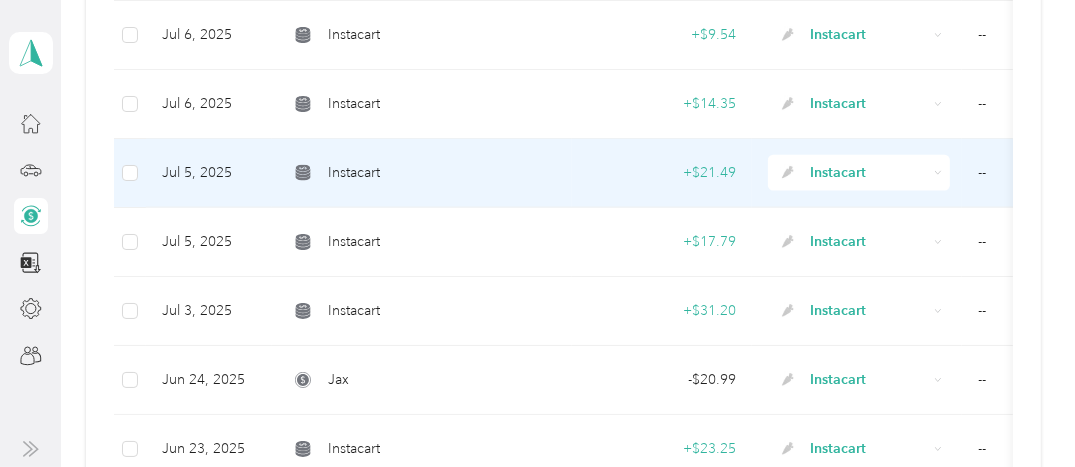 scroll, scrollTop: 2228, scrollLeft: 0, axis: vertical 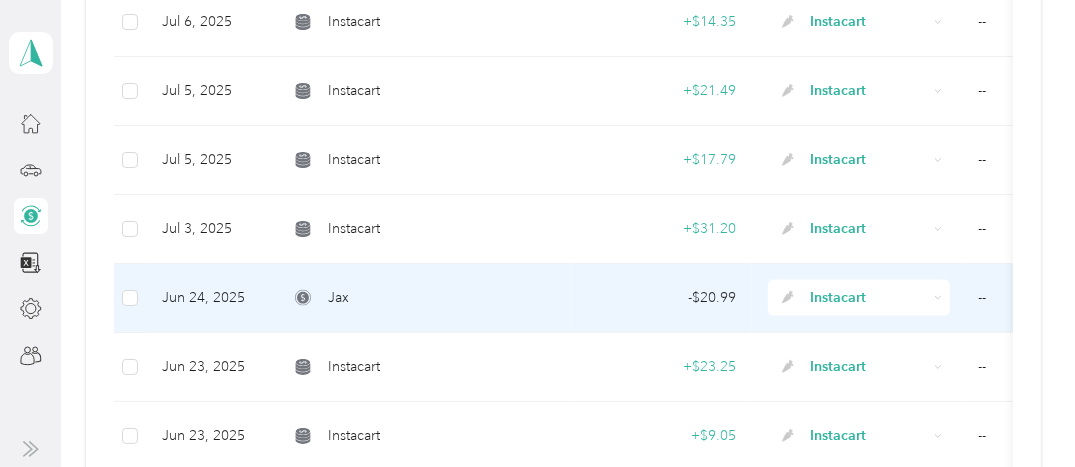click on "Jun 24, 2025" at bounding box center (209, 298) 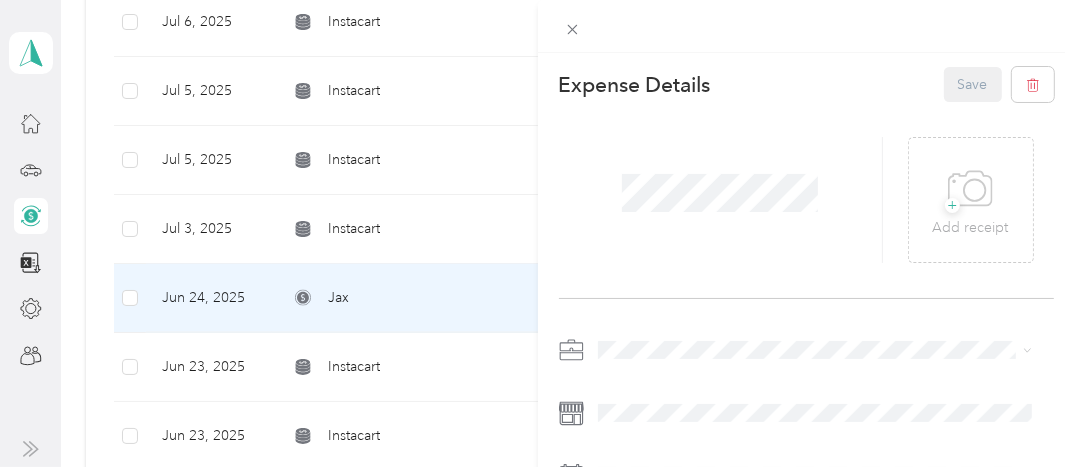 scroll, scrollTop: 100, scrollLeft: 0, axis: vertical 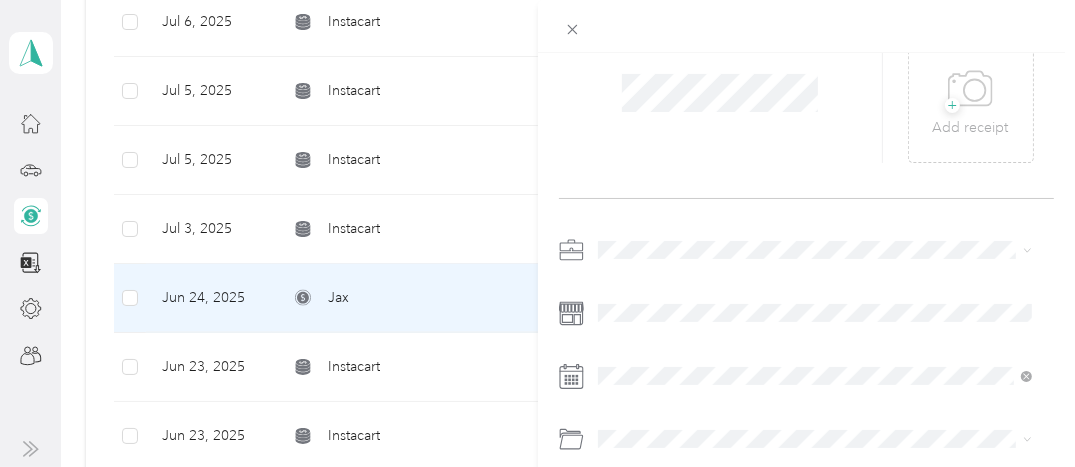 click at bounding box center [807, 412] 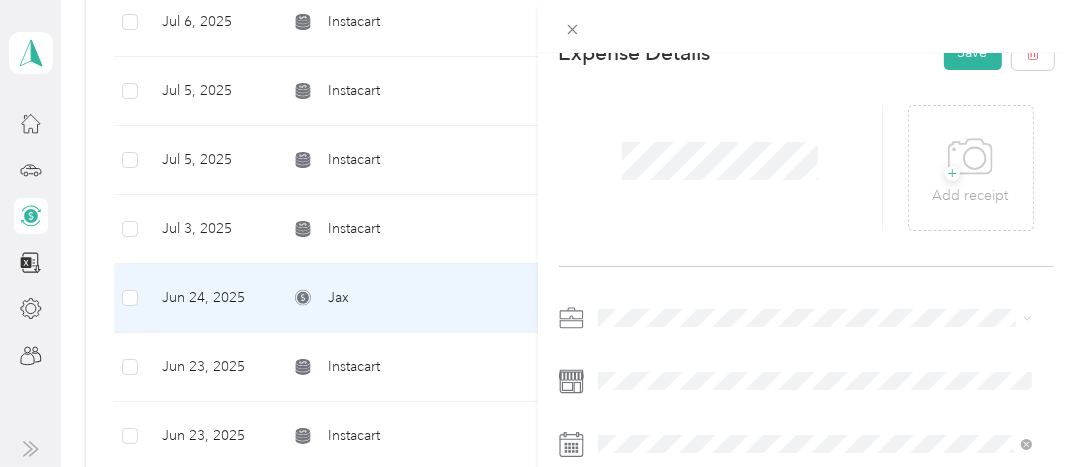 scroll, scrollTop: 0, scrollLeft: 0, axis: both 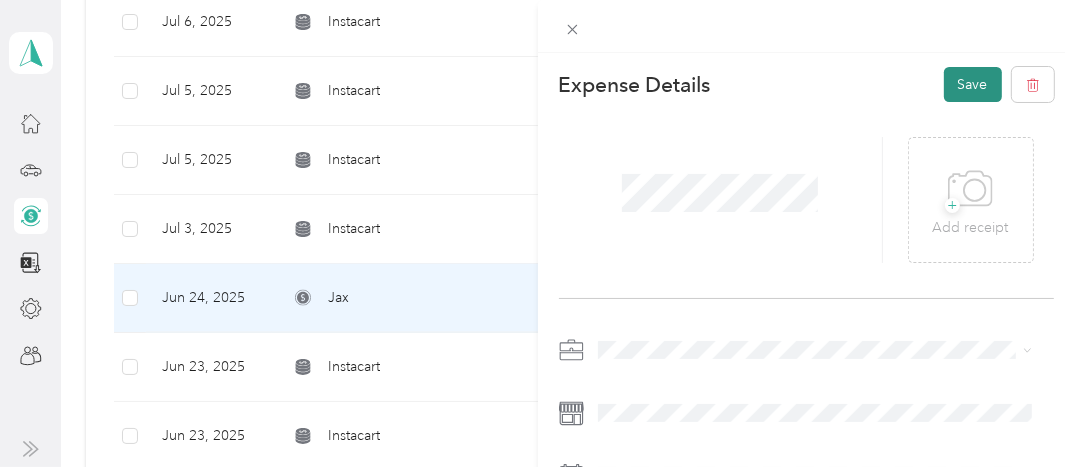 click on "Save" at bounding box center (973, 84) 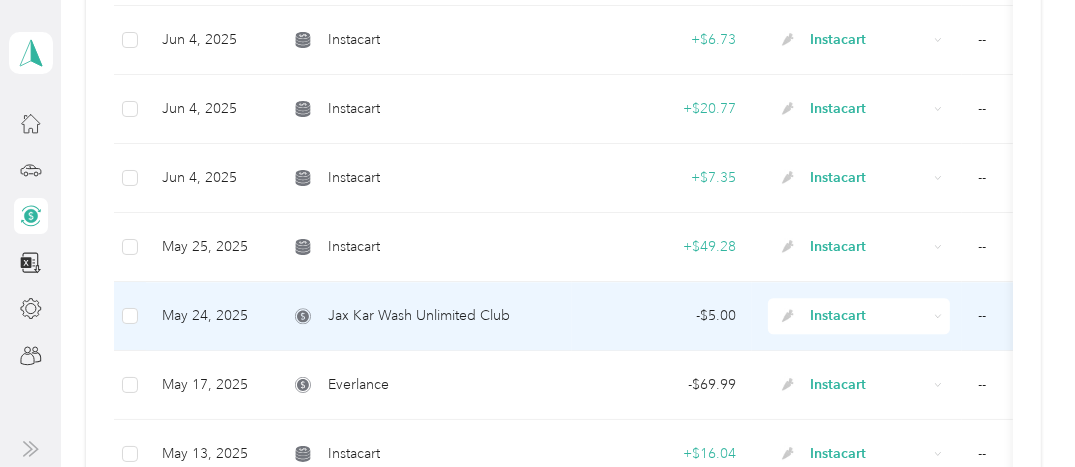 scroll, scrollTop: 3928, scrollLeft: 0, axis: vertical 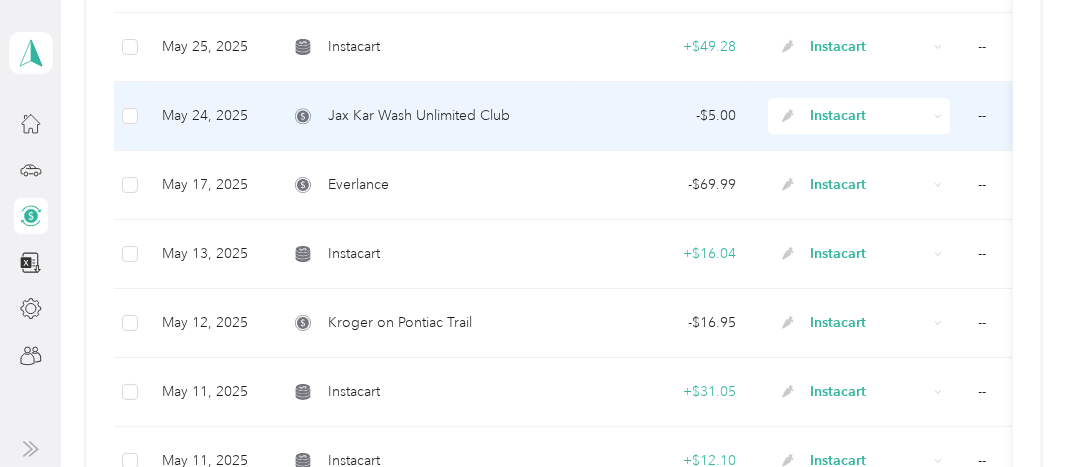click on "Jax Kar Wash Unlimited Club" at bounding box center [419, 116] 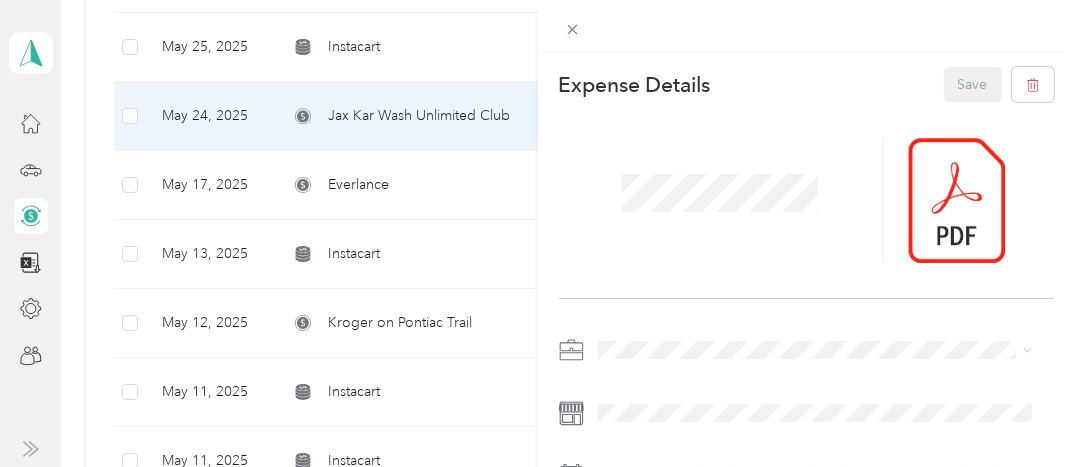 scroll, scrollTop: 200, scrollLeft: 0, axis: vertical 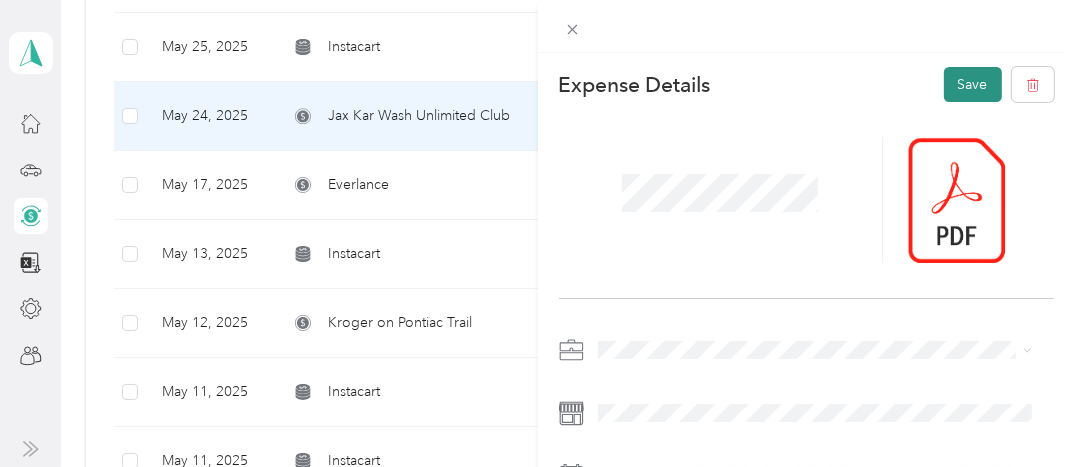 click on "Save" at bounding box center (973, 84) 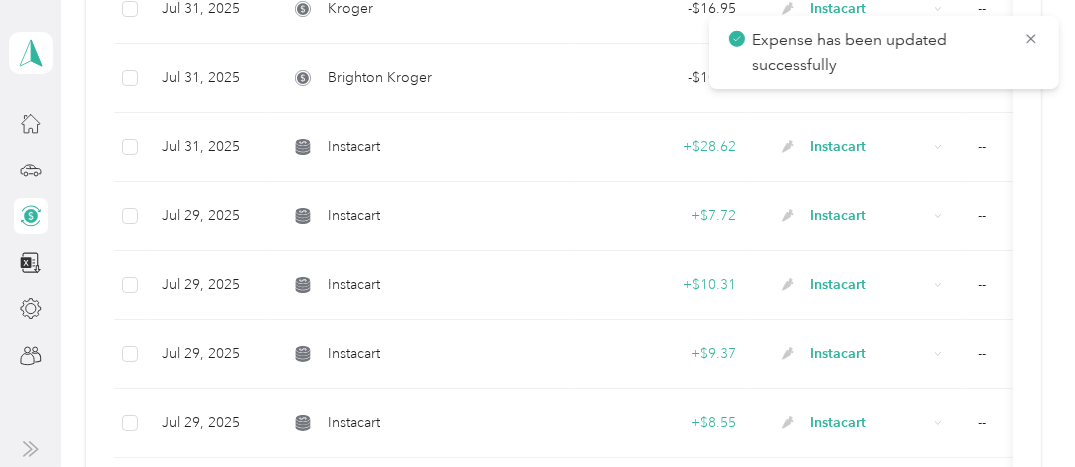 scroll, scrollTop: 719, scrollLeft: 0, axis: vertical 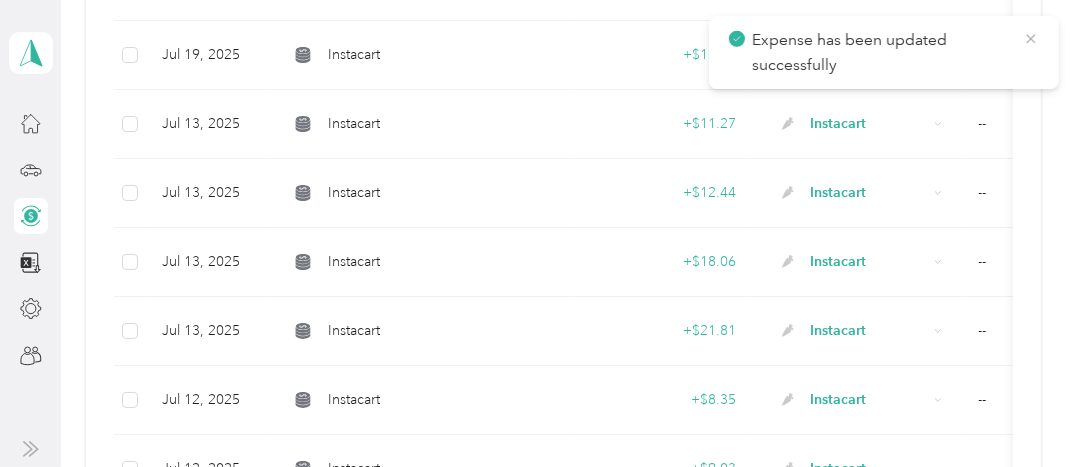 click 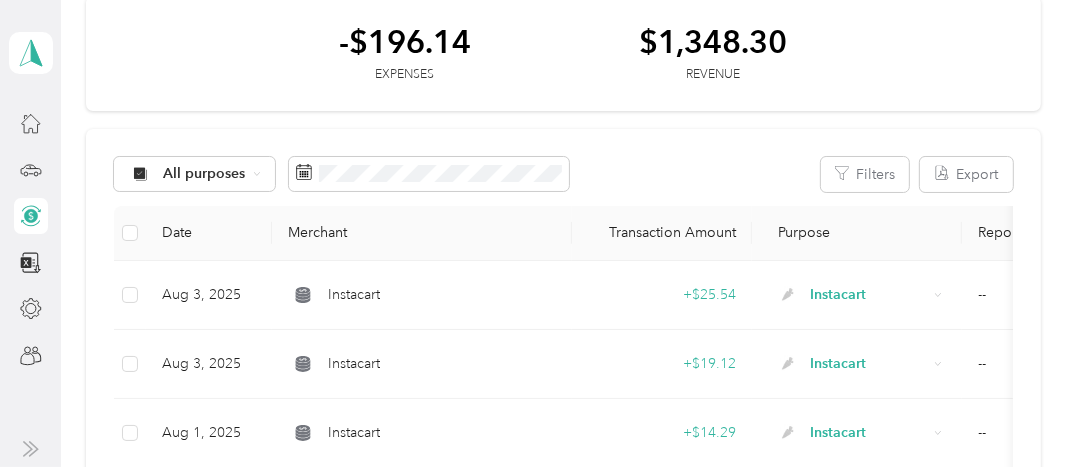 scroll, scrollTop: 0, scrollLeft: 0, axis: both 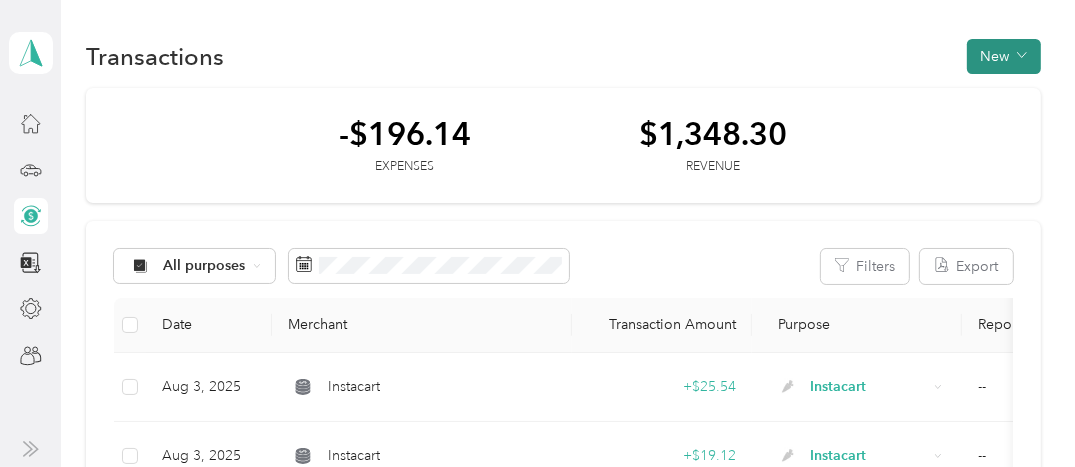 click on "New" at bounding box center [1004, 56] 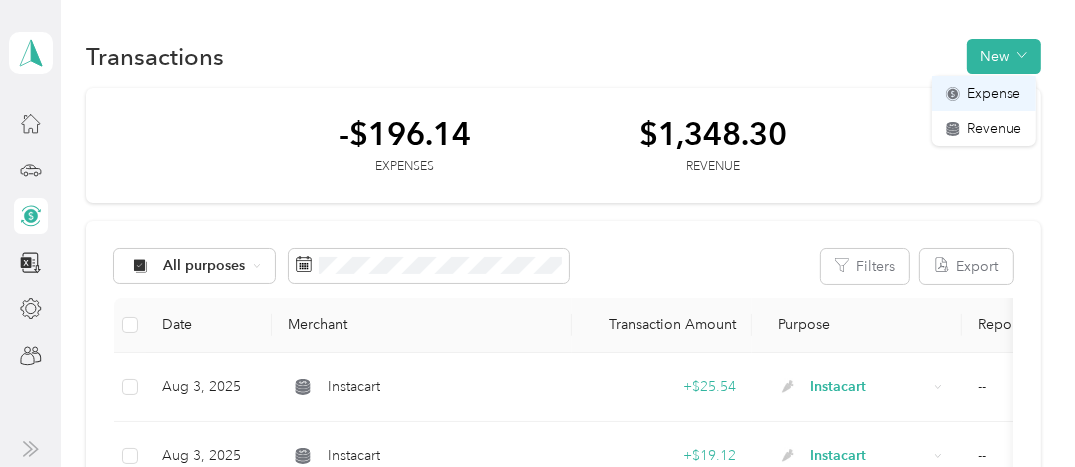 click on "Expense" at bounding box center (994, 93) 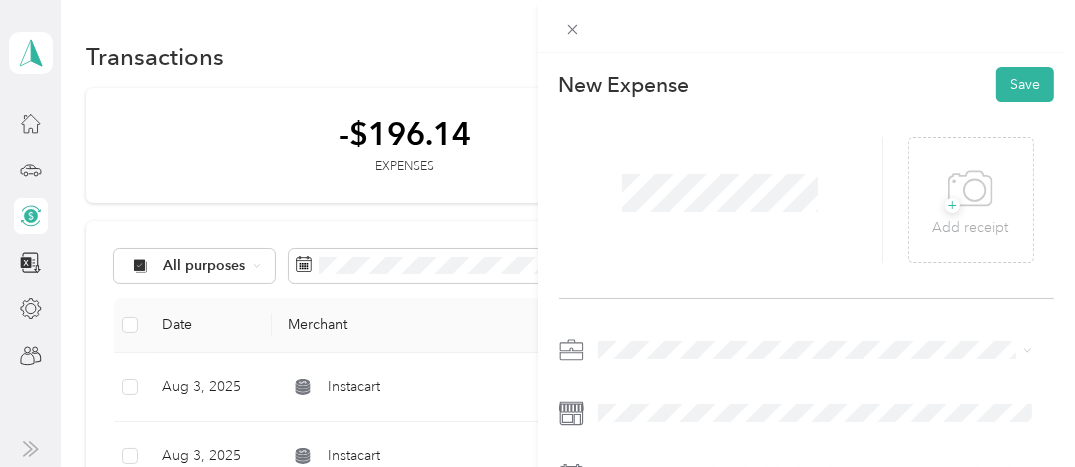 click at bounding box center (823, 350) 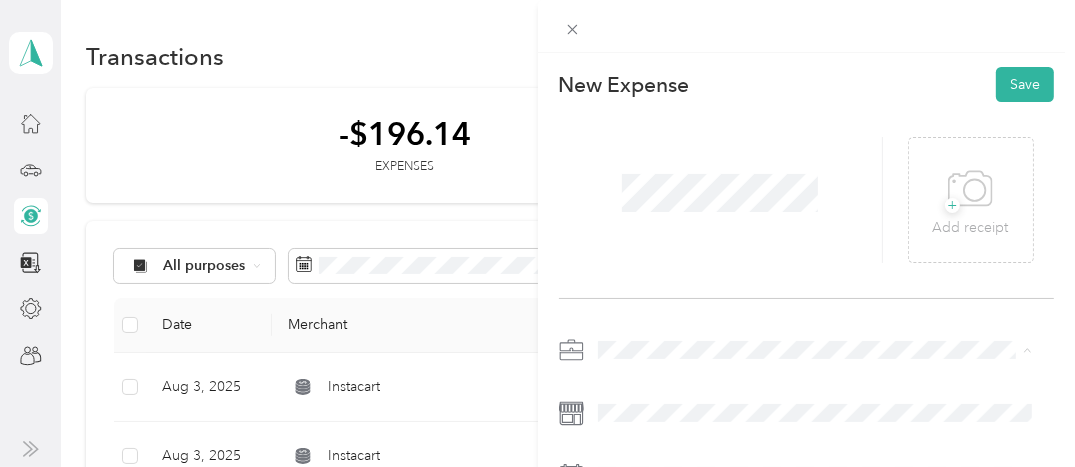 click on "Instacart" at bounding box center [631, 139] 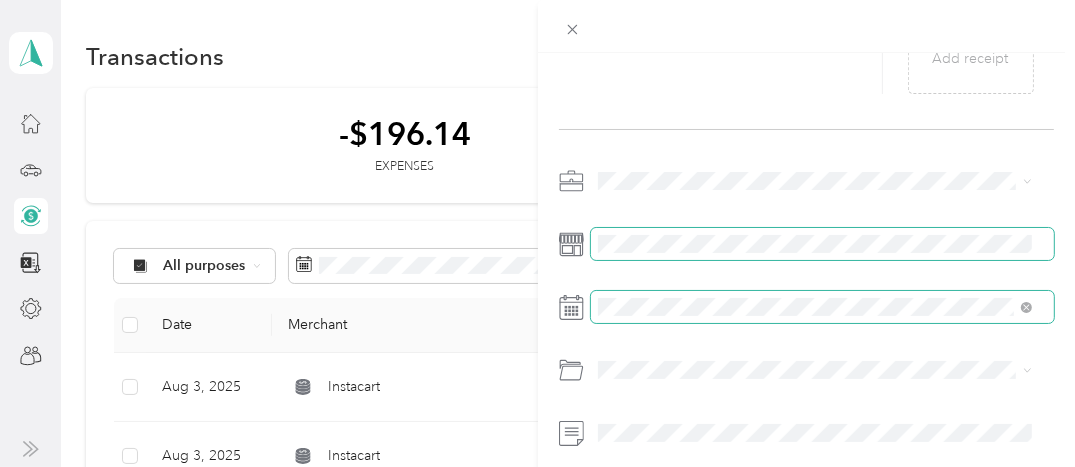 scroll, scrollTop: 200, scrollLeft: 0, axis: vertical 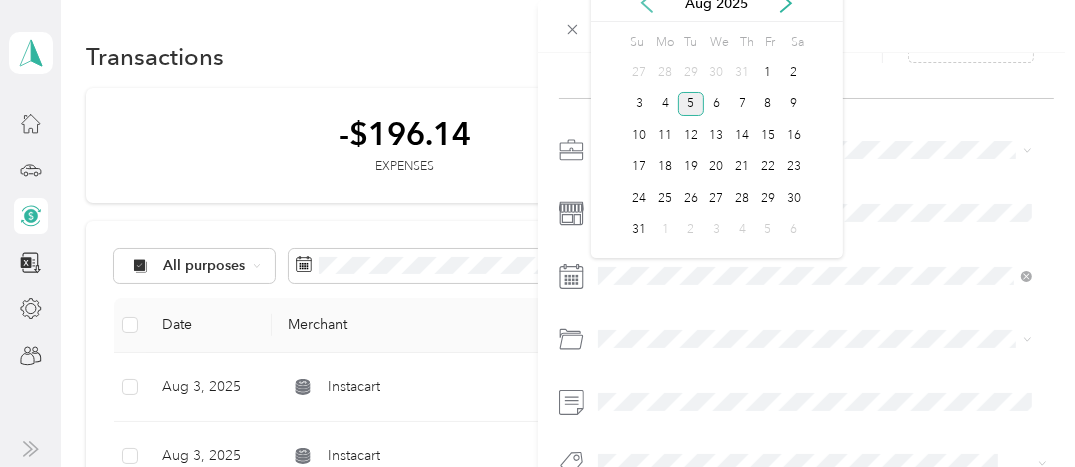 click 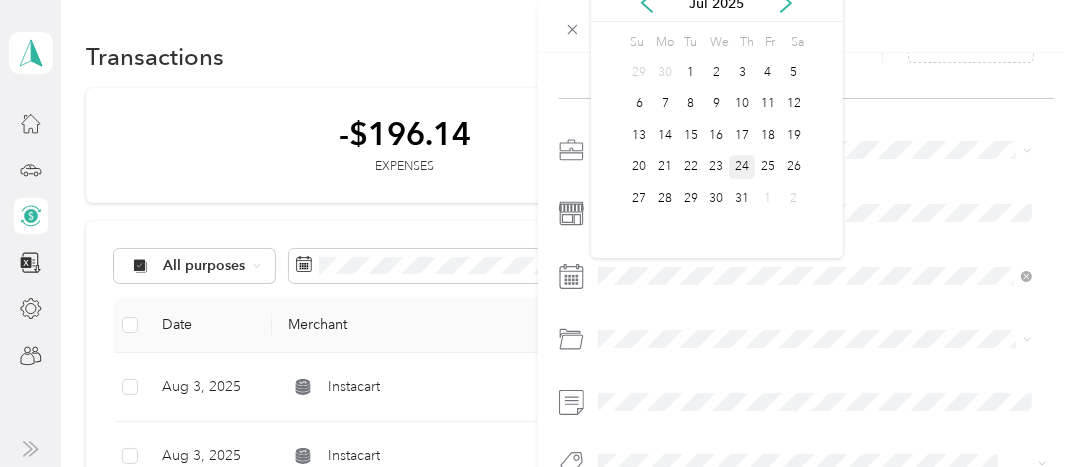 click on "24" at bounding box center [742, 167] 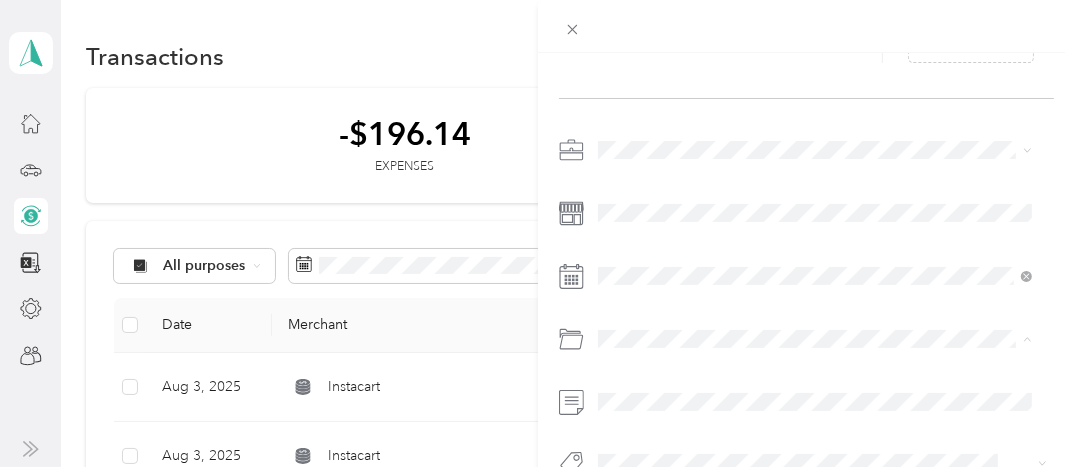 click on "Car Wash / Cleaning" at bounding box center [669, 278] 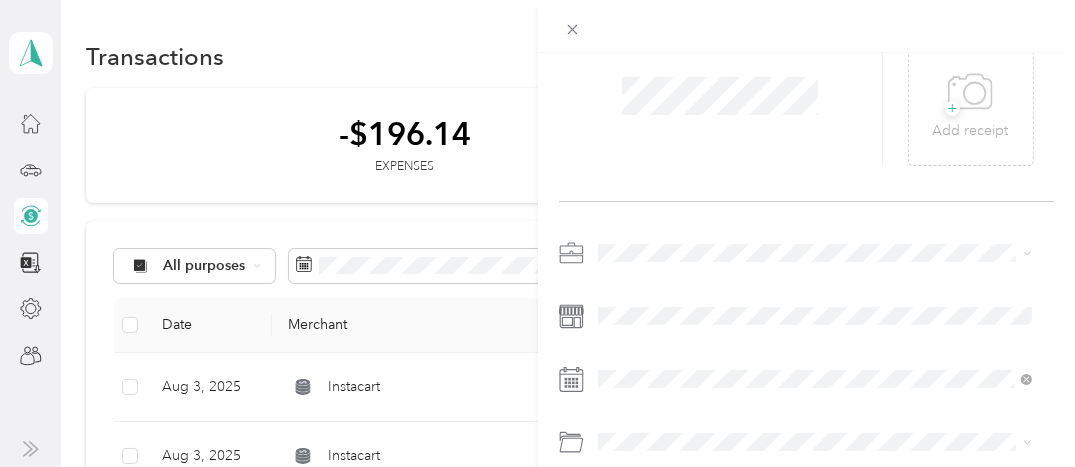 scroll, scrollTop: 0, scrollLeft: 0, axis: both 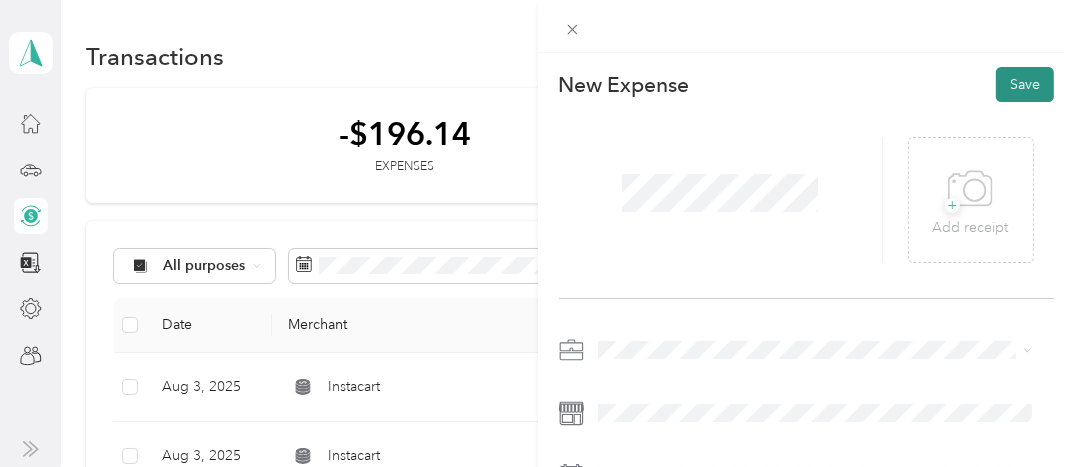 click on "Save" at bounding box center (1025, 84) 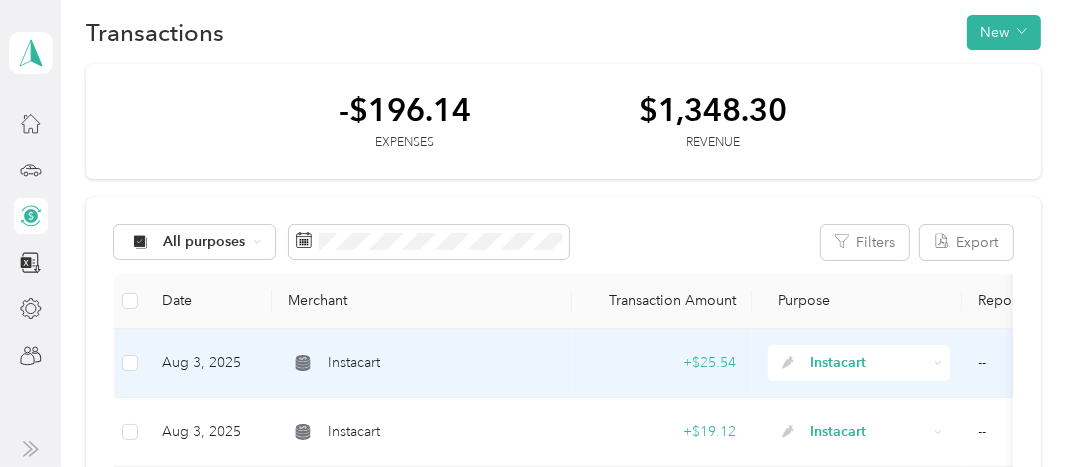 scroll, scrollTop: 0, scrollLeft: 0, axis: both 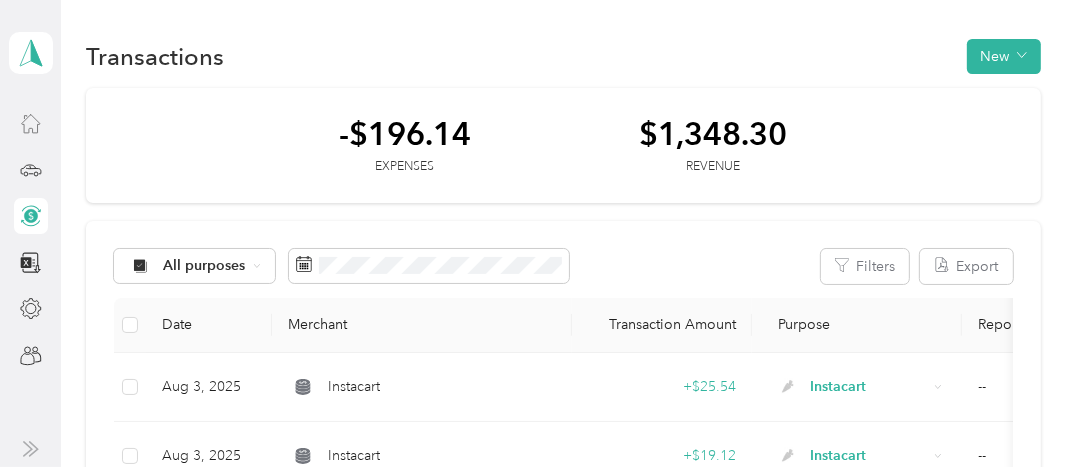 click 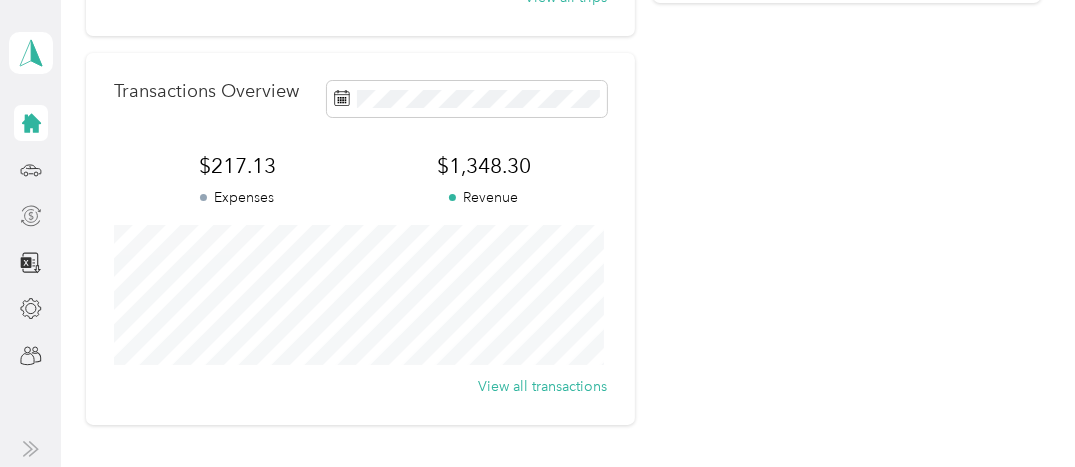 scroll, scrollTop: 500, scrollLeft: 0, axis: vertical 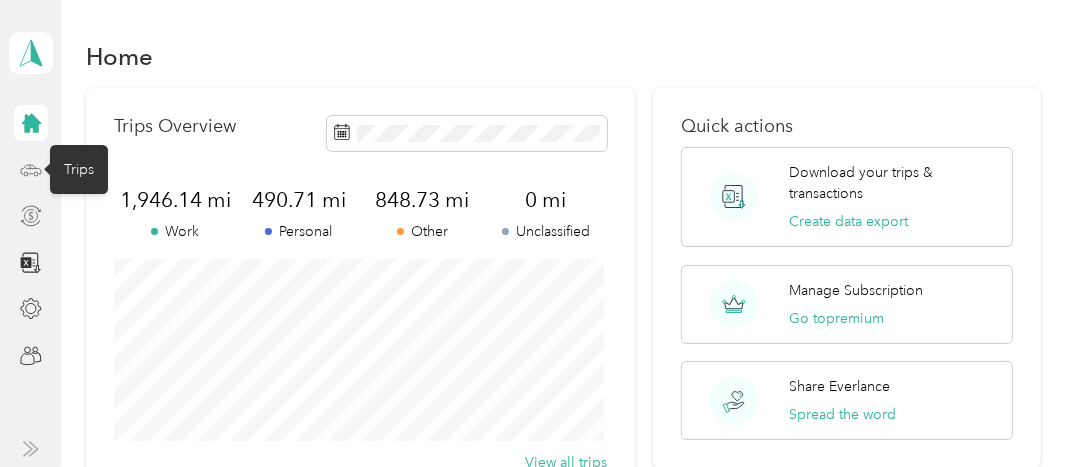 click 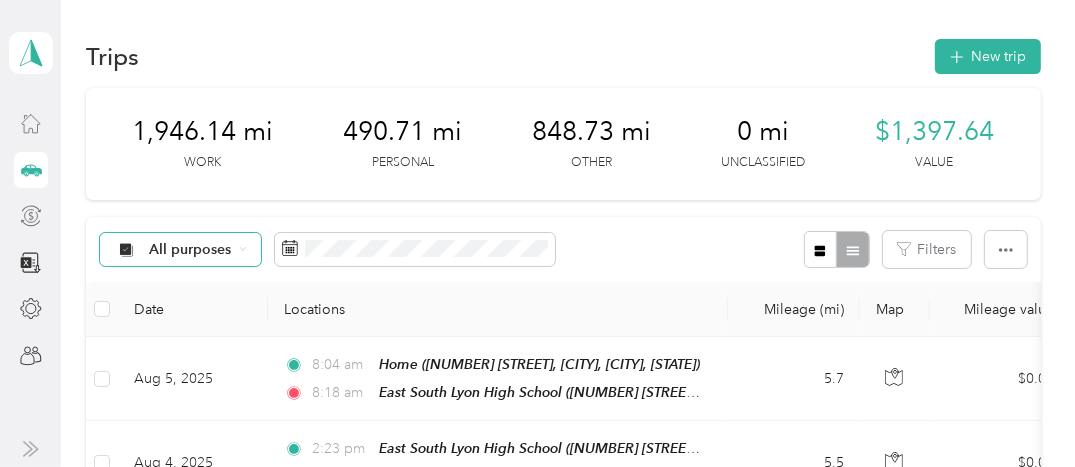 click on "All purposes" at bounding box center (190, 250) 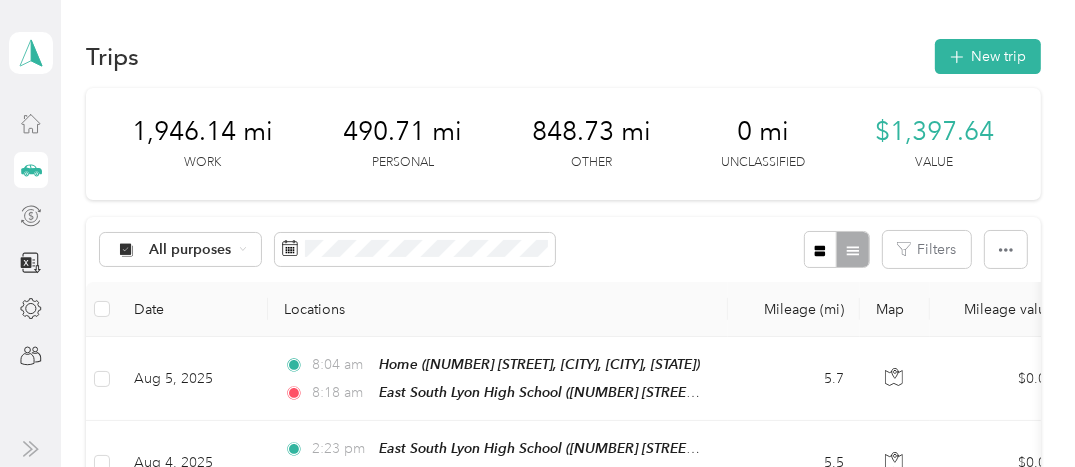 click on "Instacart" at bounding box center [197, 100] 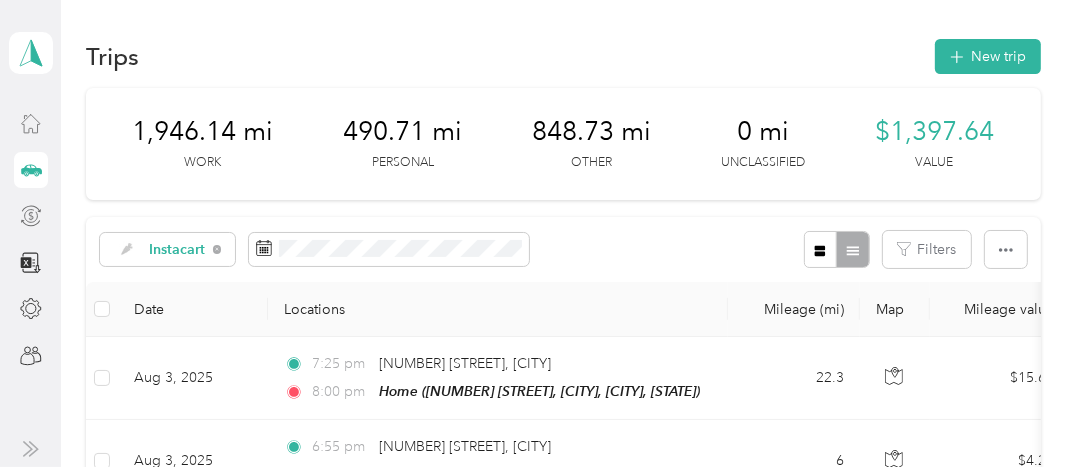 click 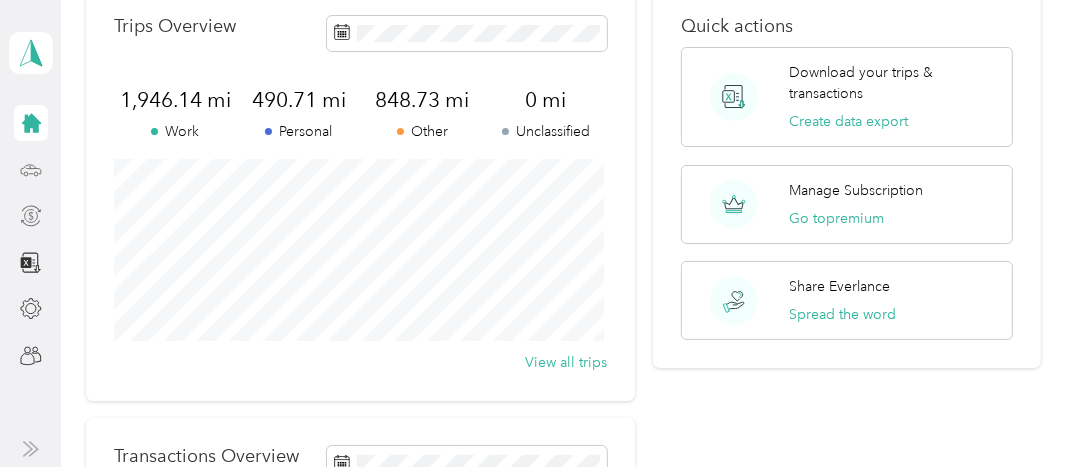 scroll, scrollTop: 0, scrollLeft: 0, axis: both 